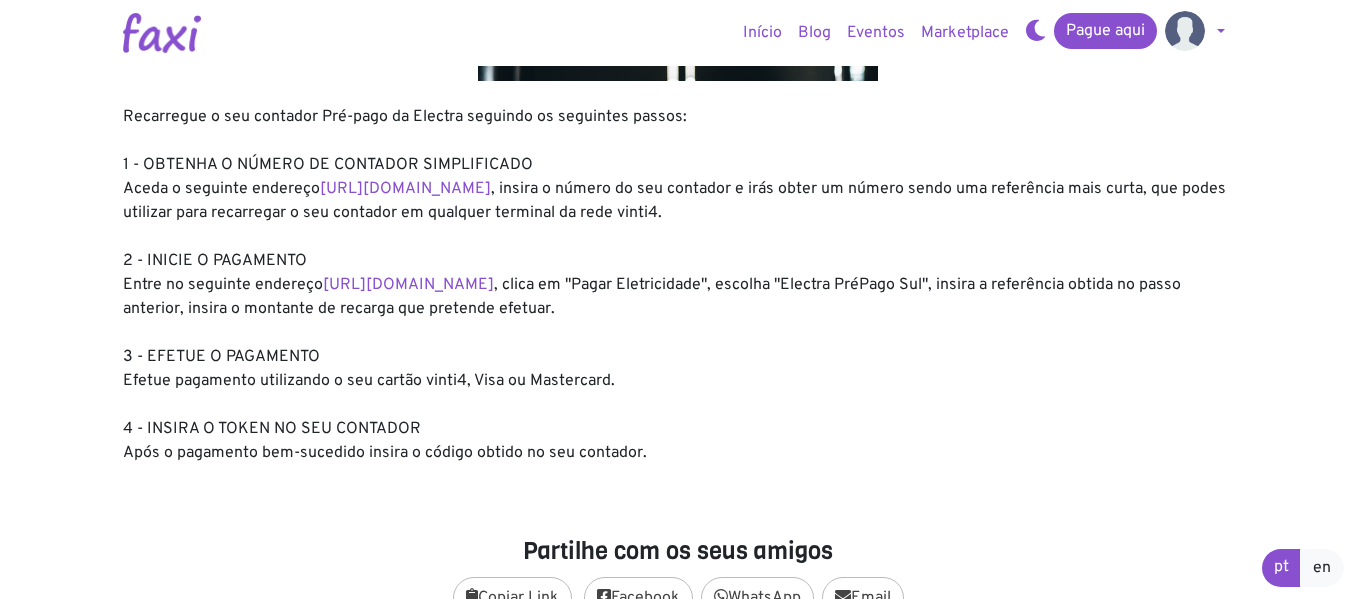 scroll, scrollTop: 200, scrollLeft: 0, axis: vertical 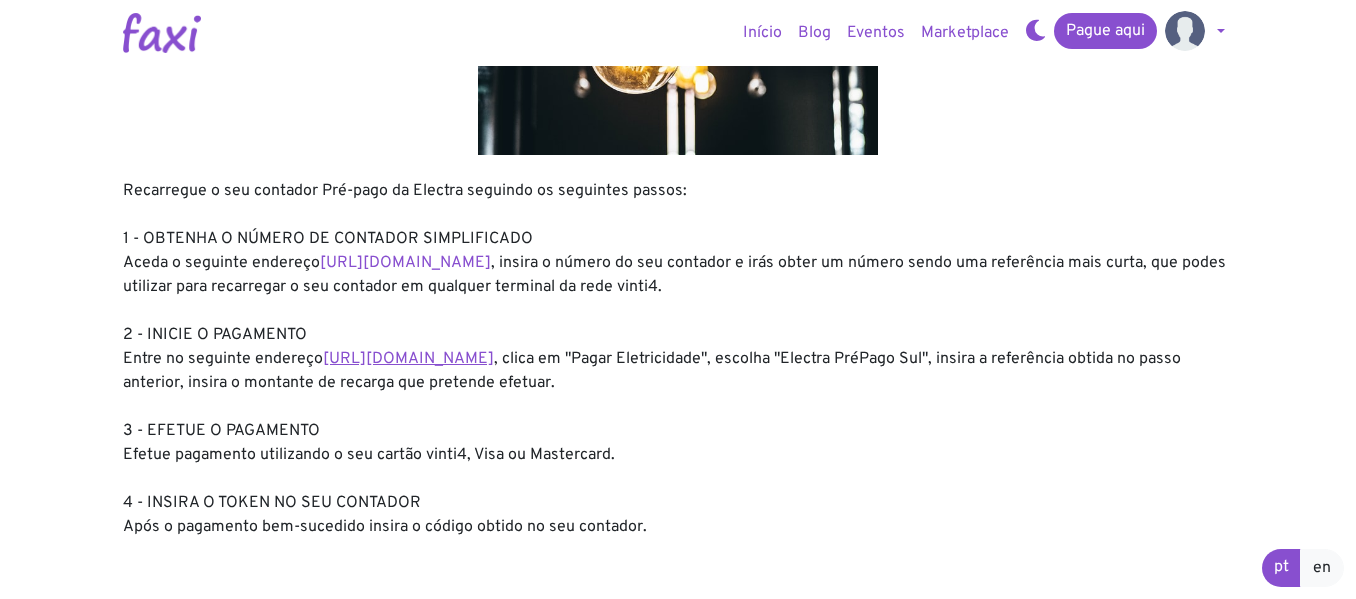 click on "https://faxi.online/bill-payment/2" at bounding box center (408, 359) 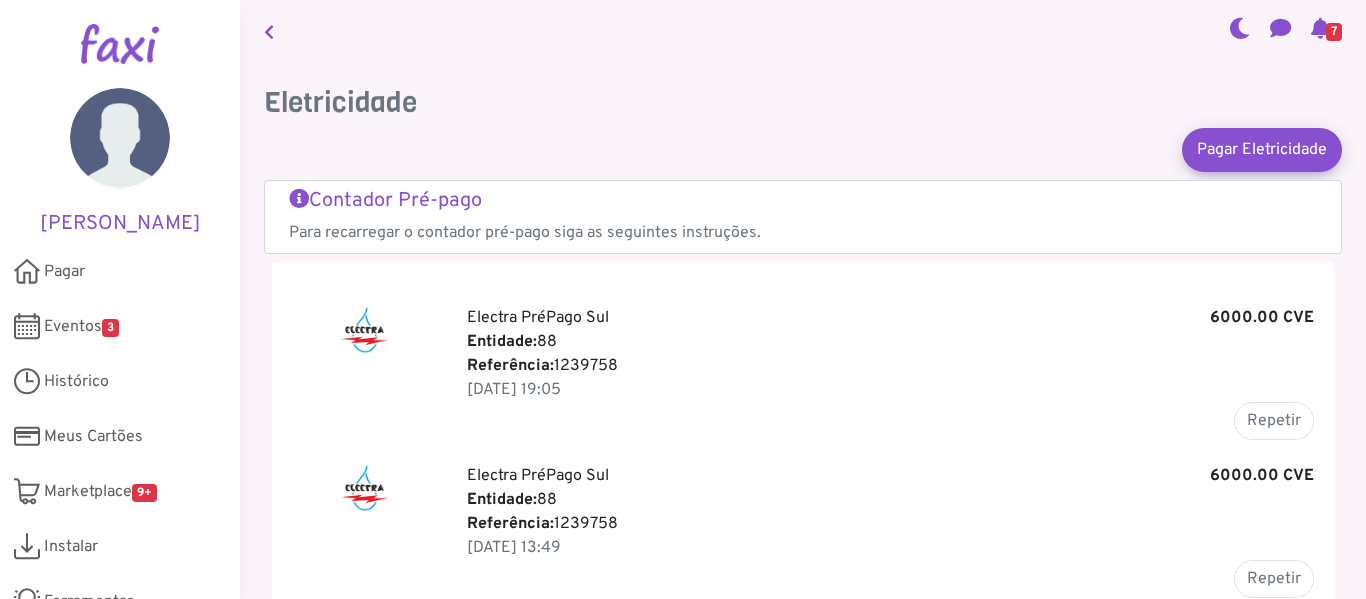 scroll, scrollTop: 0, scrollLeft: 0, axis: both 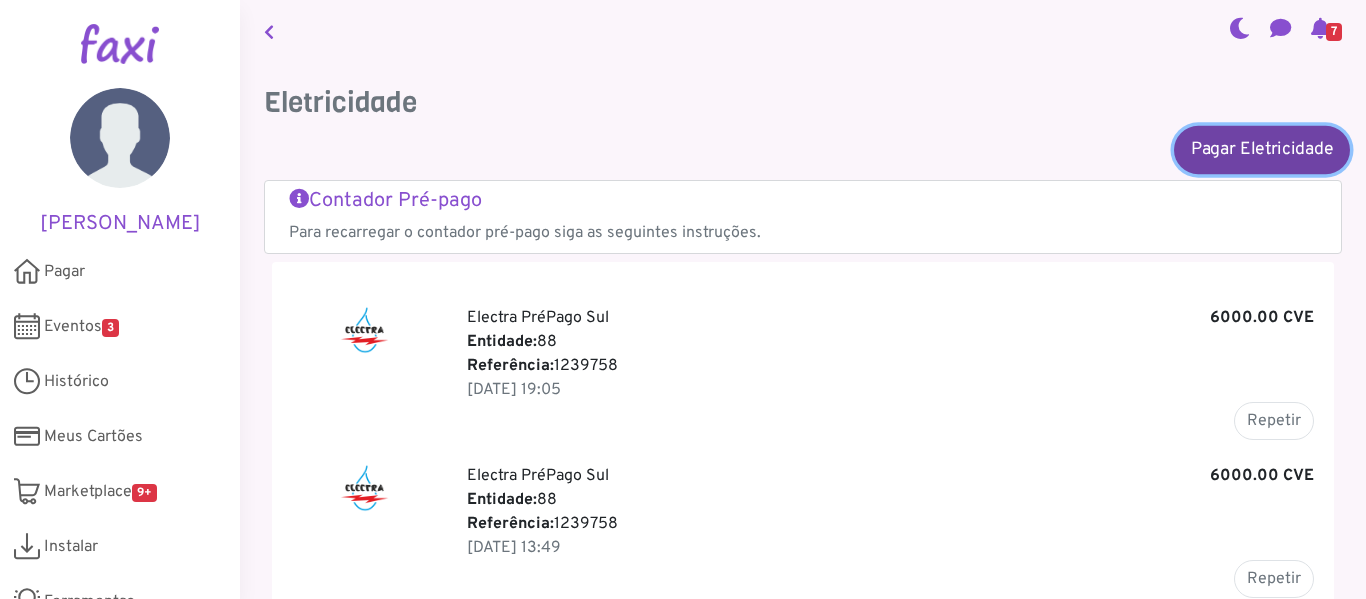 click on "Pagar
Eletricidade" at bounding box center (1262, 149) 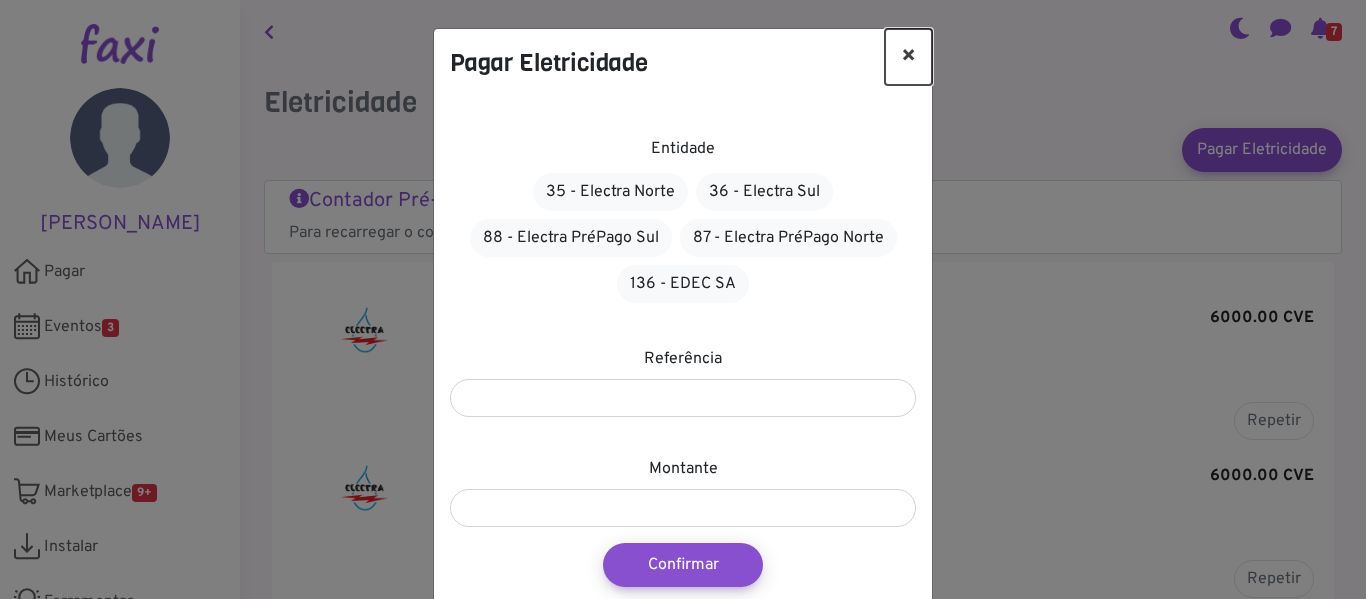 click on "×" at bounding box center [908, 57] 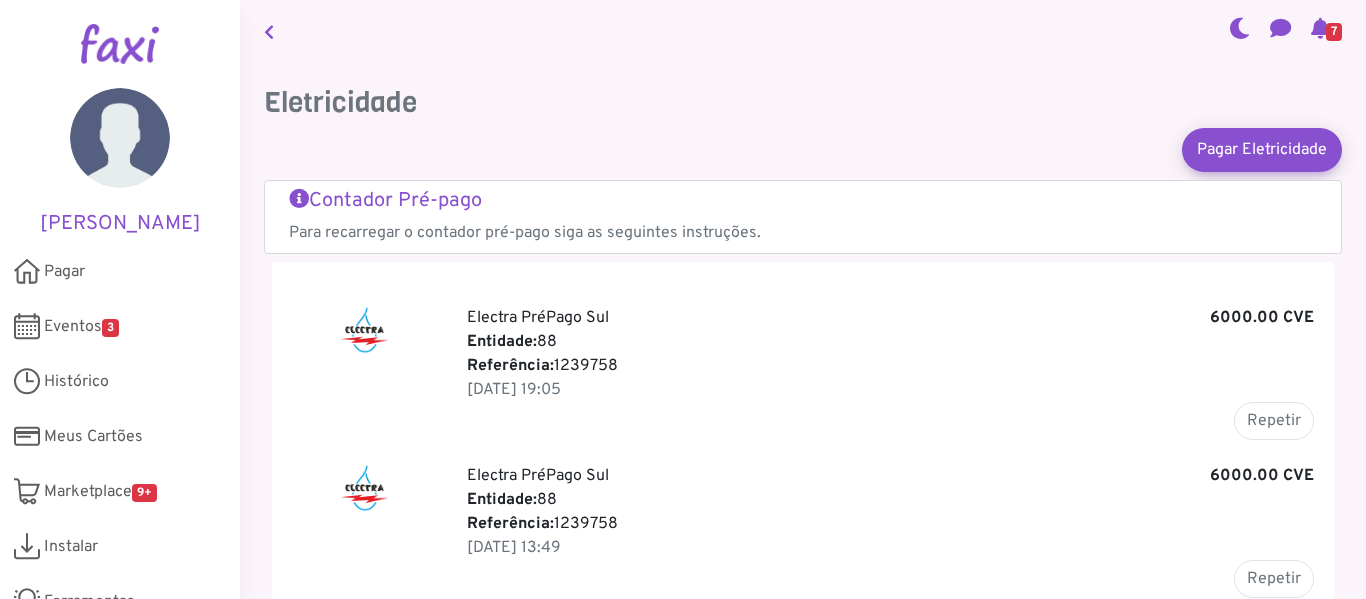 drag, startPoint x: 617, startPoint y: 364, endPoint x: 557, endPoint y: 364, distance: 60 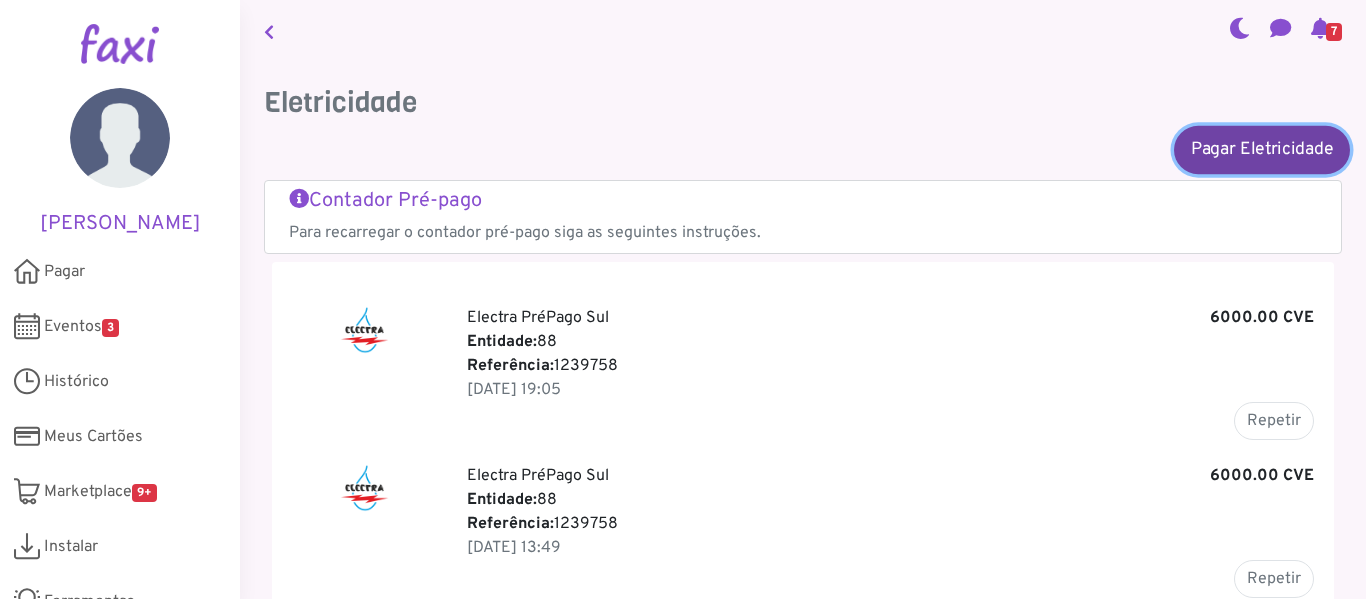 click on "Pagar
Eletricidade" at bounding box center (1262, 149) 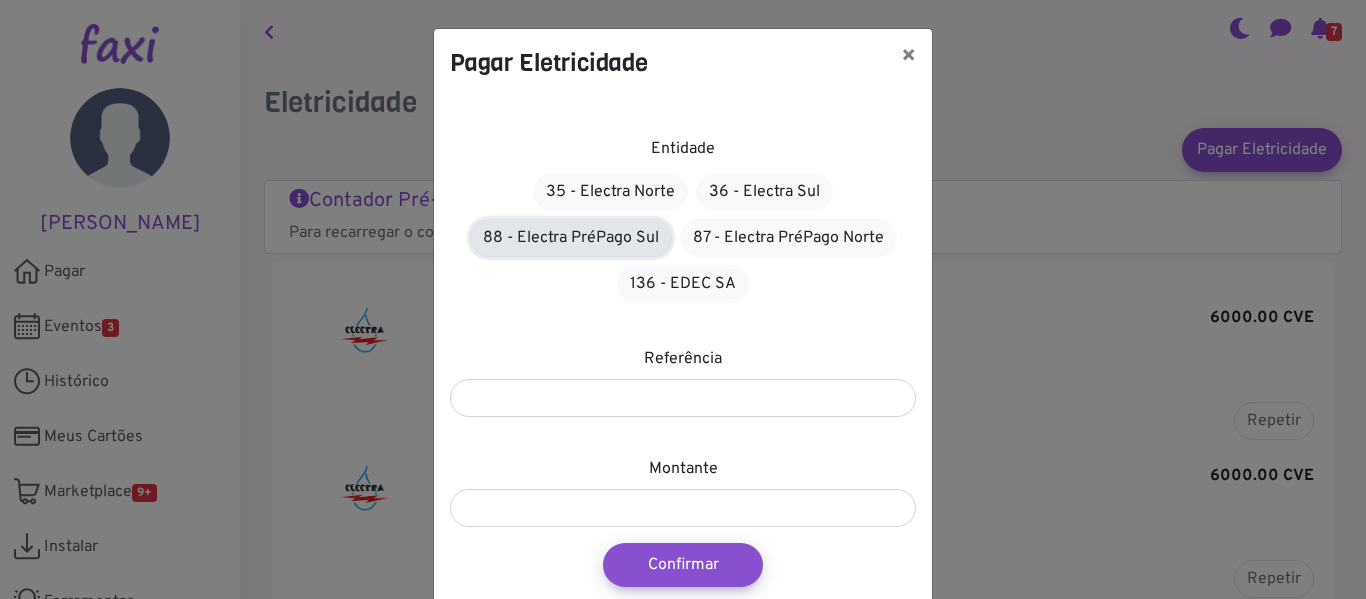 click on "88
-
Electra PréPago Sul" at bounding box center [571, 238] 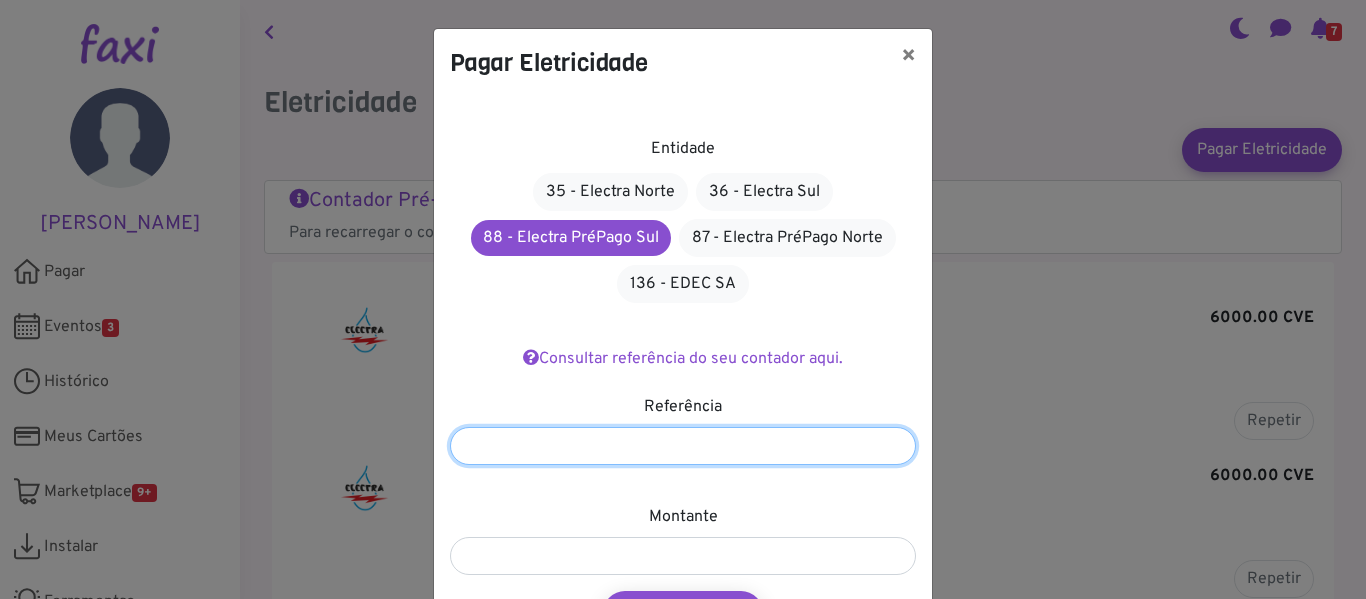 paste on "*******" 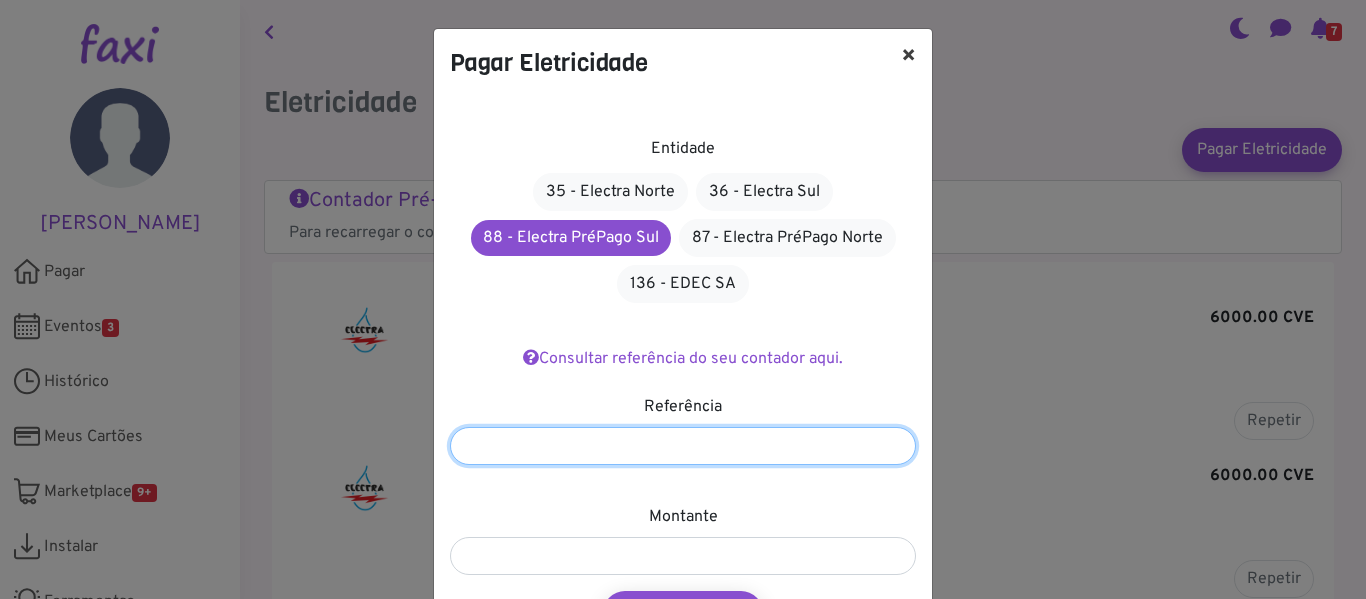 type on "*******" 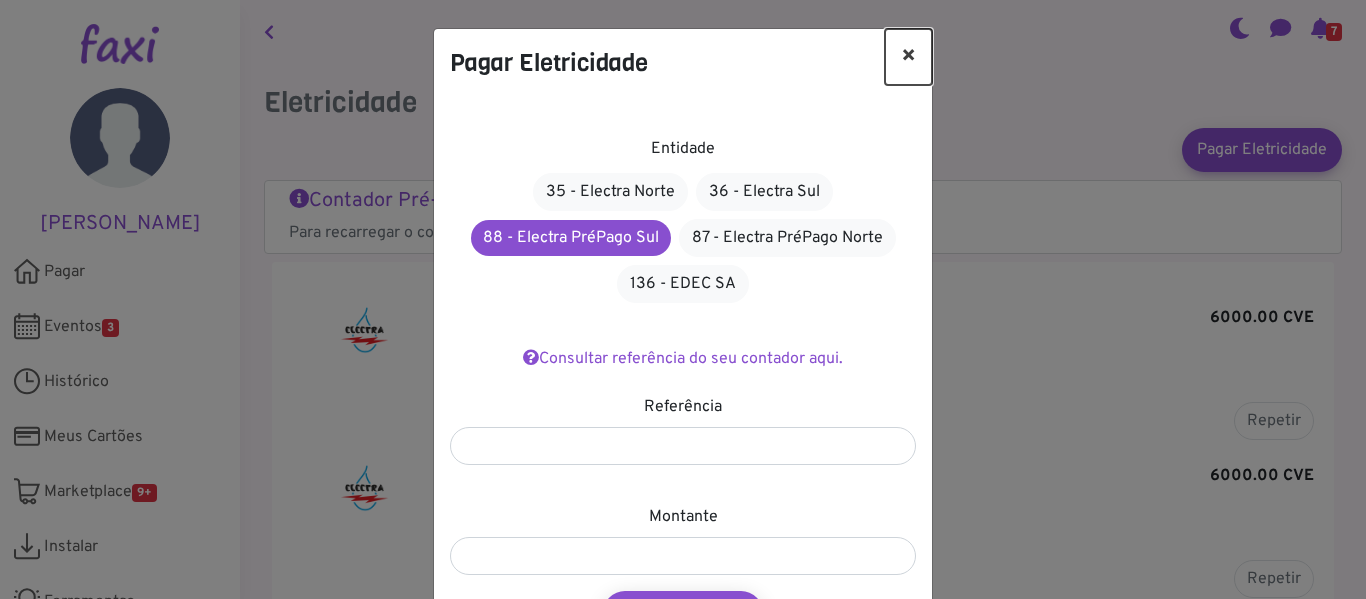 click on "×" at bounding box center (908, 57) 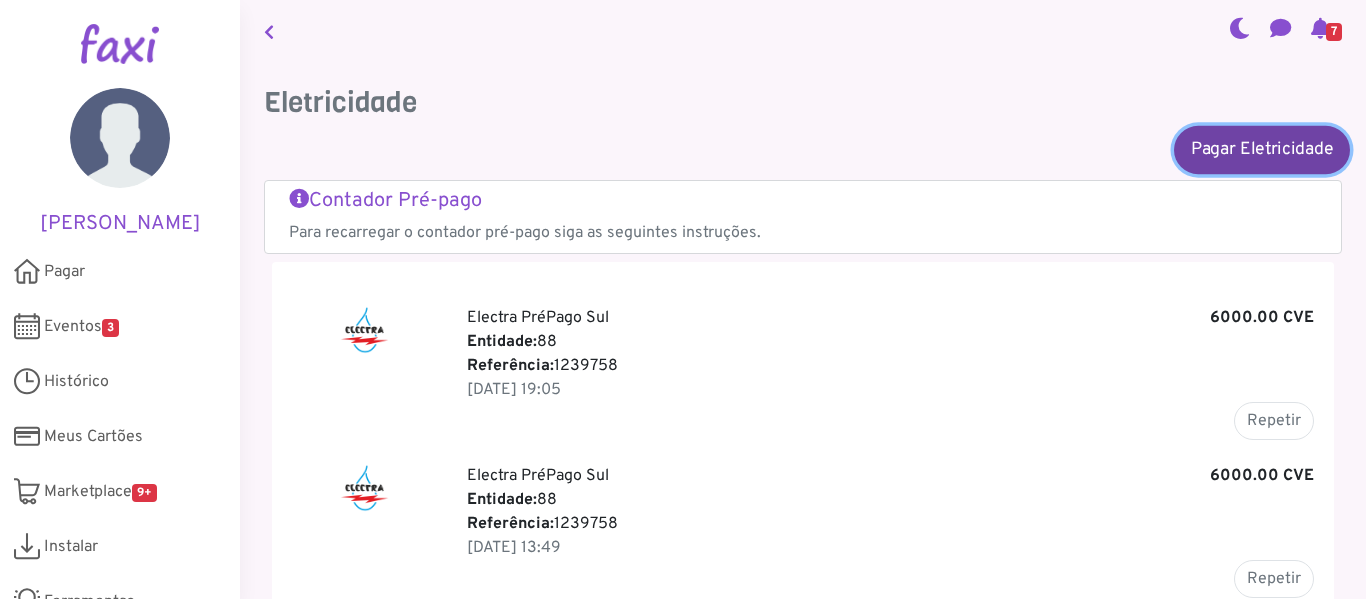 click on "Pagar
Eletricidade" at bounding box center (1262, 149) 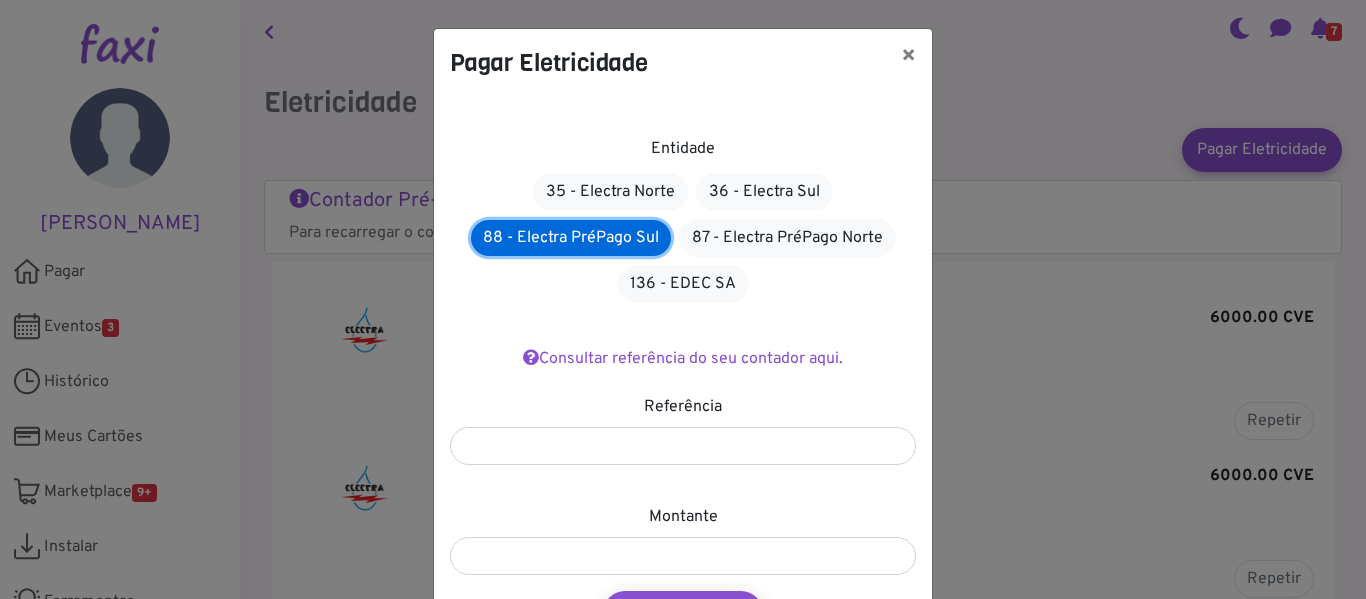 click on "88
-
Electra PréPago Sul" at bounding box center [571, 238] 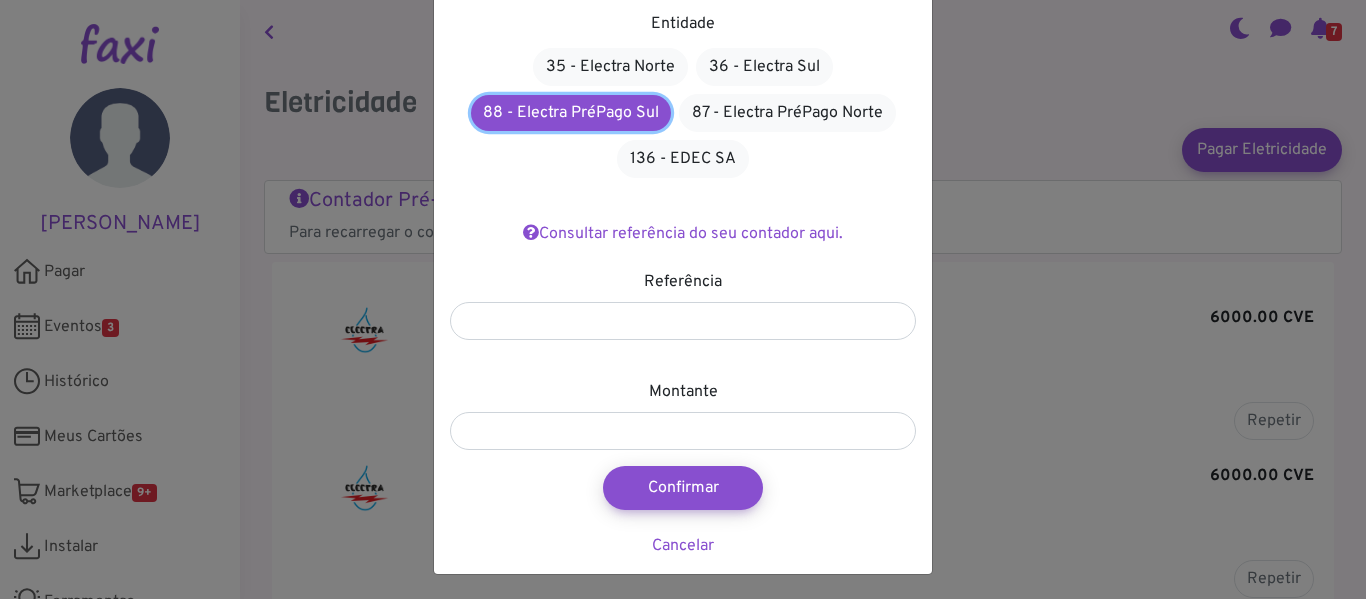 scroll, scrollTop: 129, scrollLeft: 0, axis: vertical 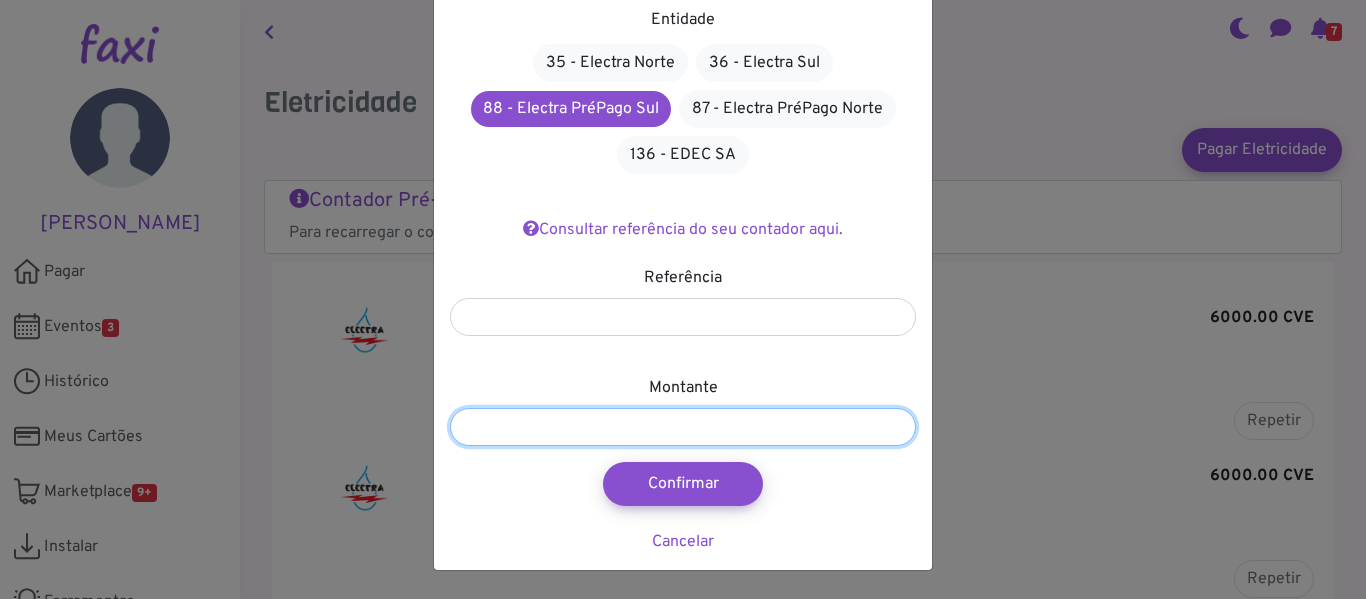 click at bounding box center [683, 427] 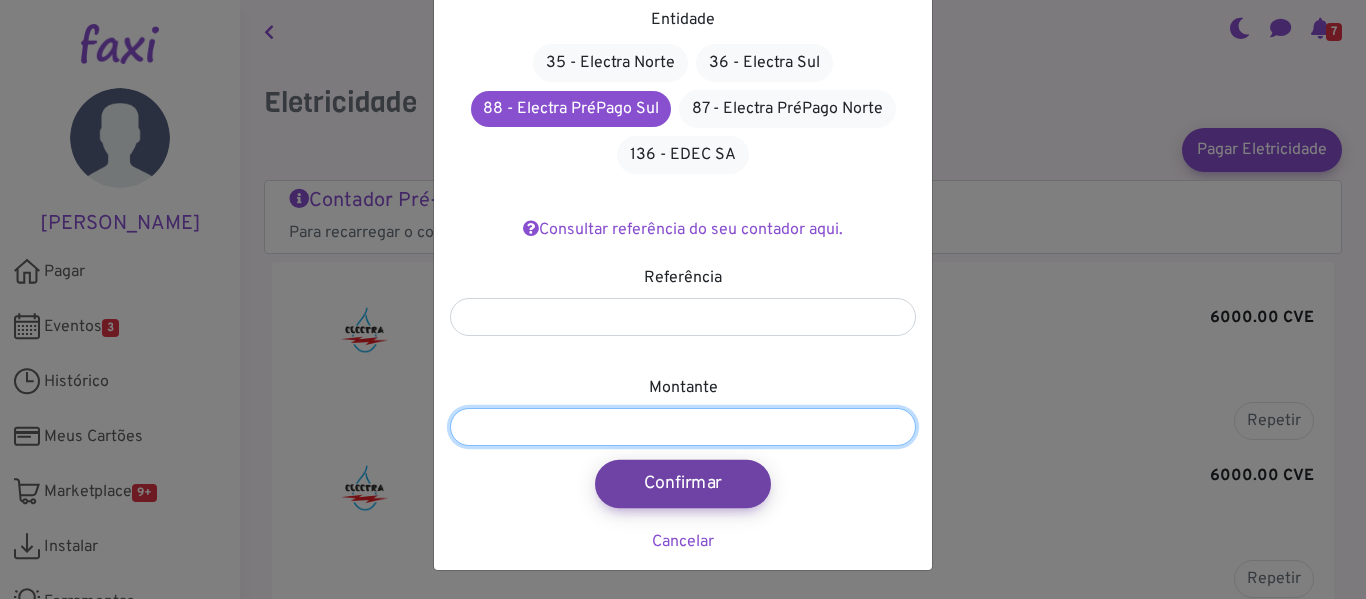 type on "****" 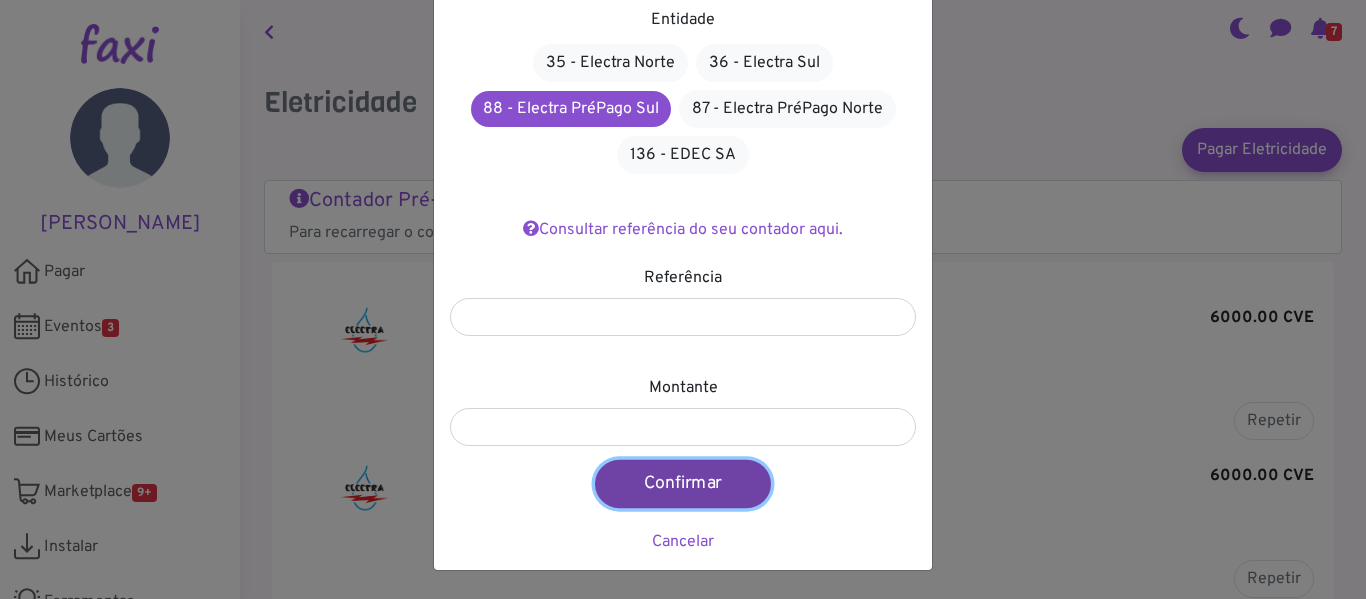 click on "Confirmar" at bounding box center [683, 484] 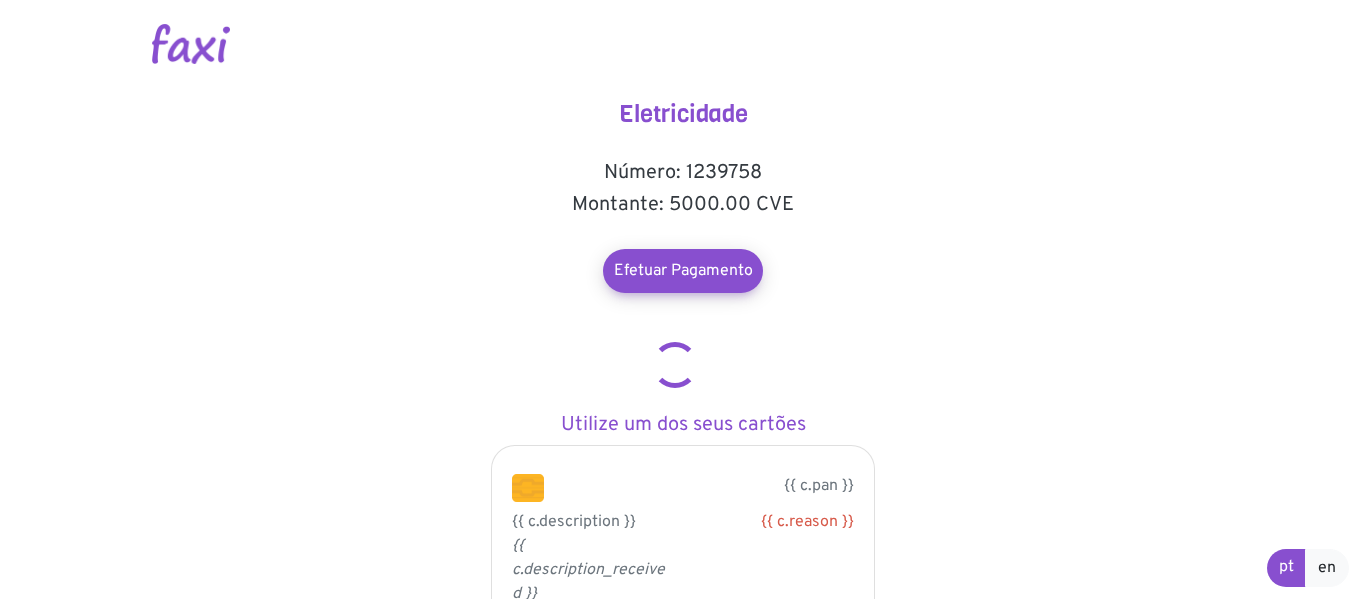 scroll, scrollTop: 0, scrollLeft: 0, axis: both 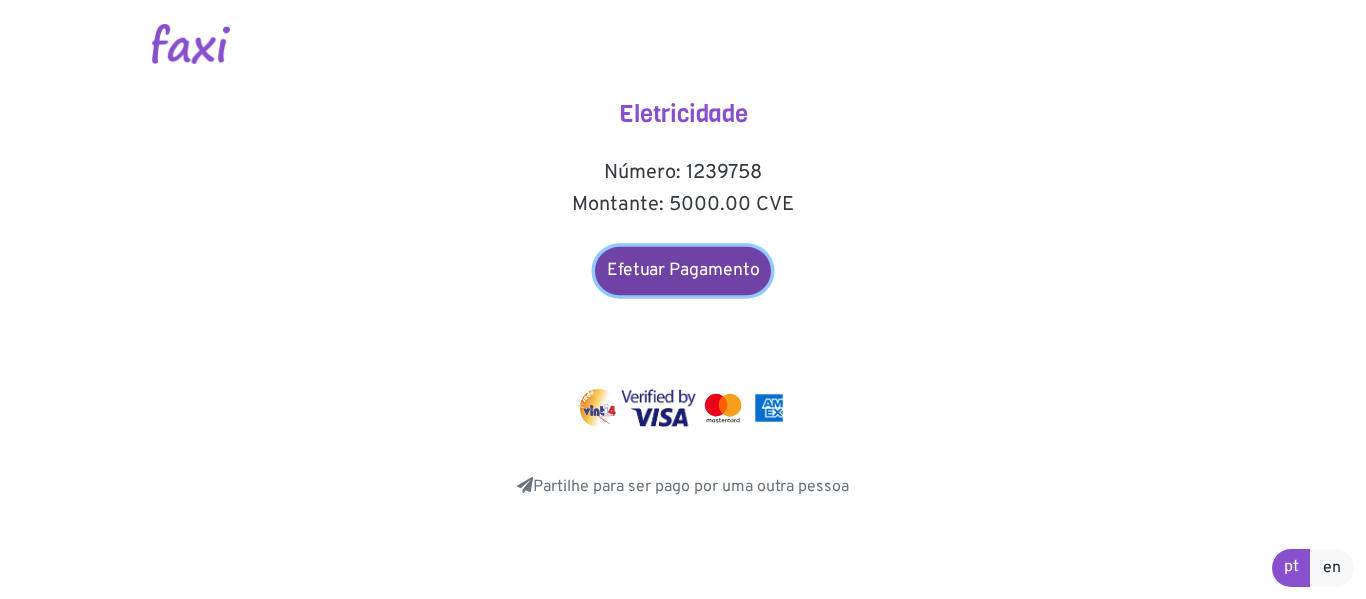click on "Efetuar Pagamento" at bounding box center [683, 271] 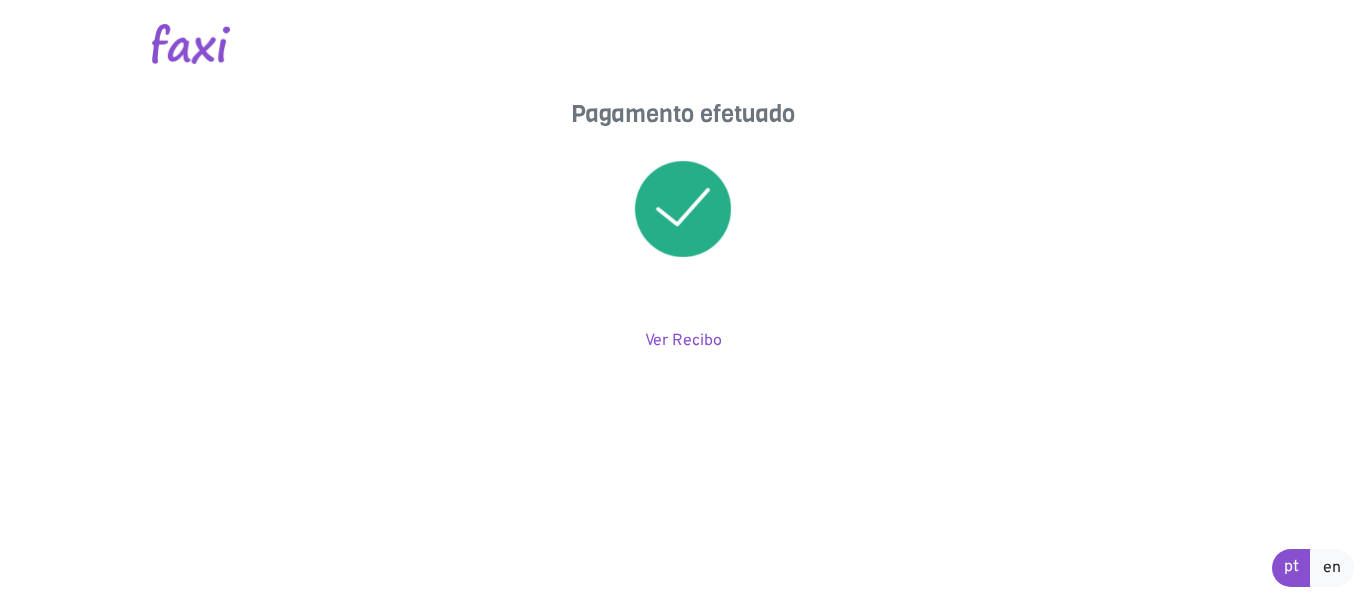 scroll, scrollTop: 0, scrollLeft: 0, axis: both 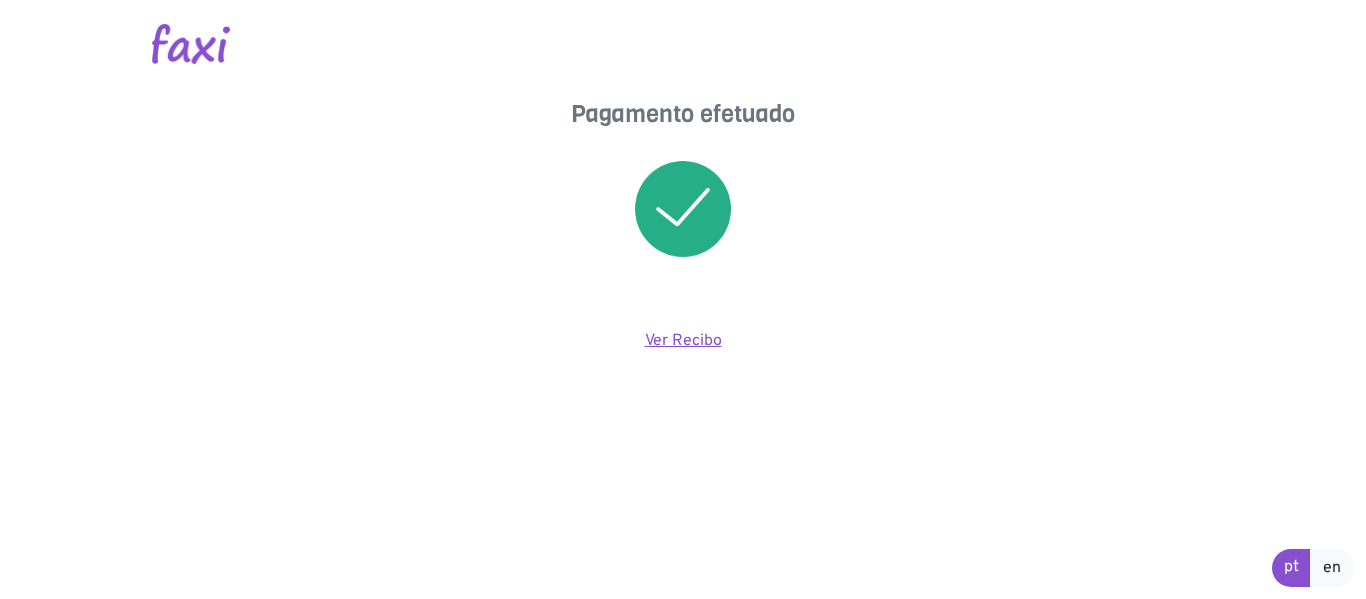 click on "Ver Recibo" at bounding box center (683, 341) 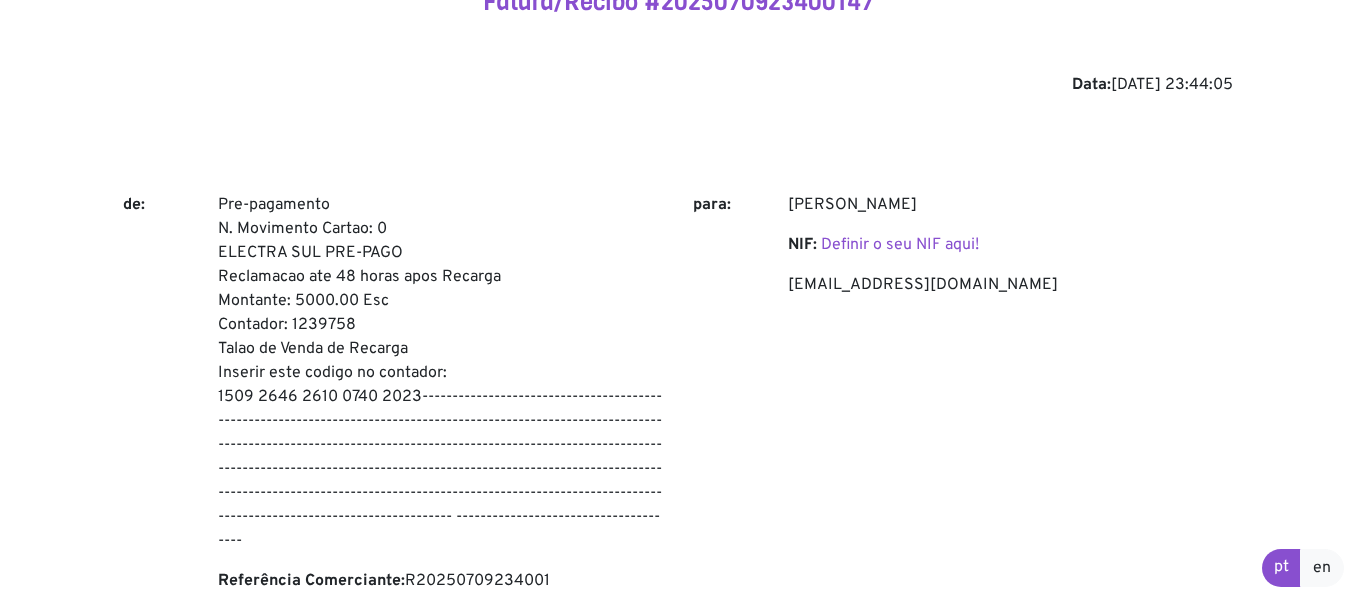 scroll, scrollTop: 0, scrollLeft: 0, axis: both 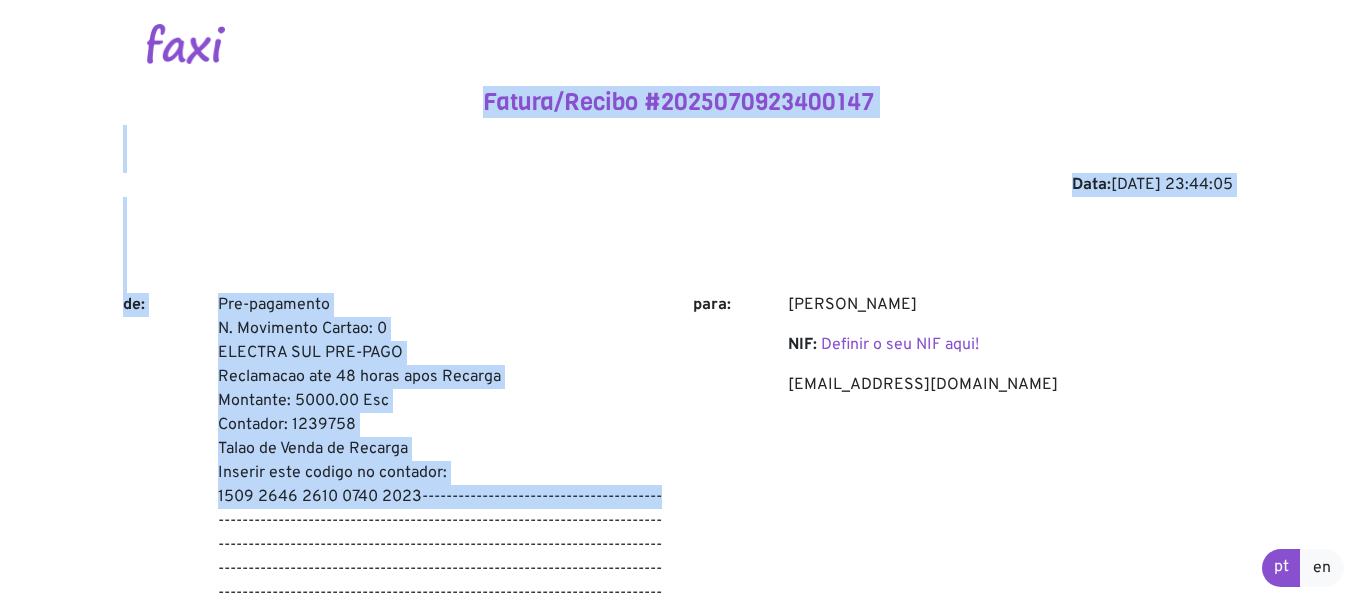 drag, startPoint x: 485, startPoint y: 100, endPoint x: 666, endPoint y: 491, distance: 430.86194 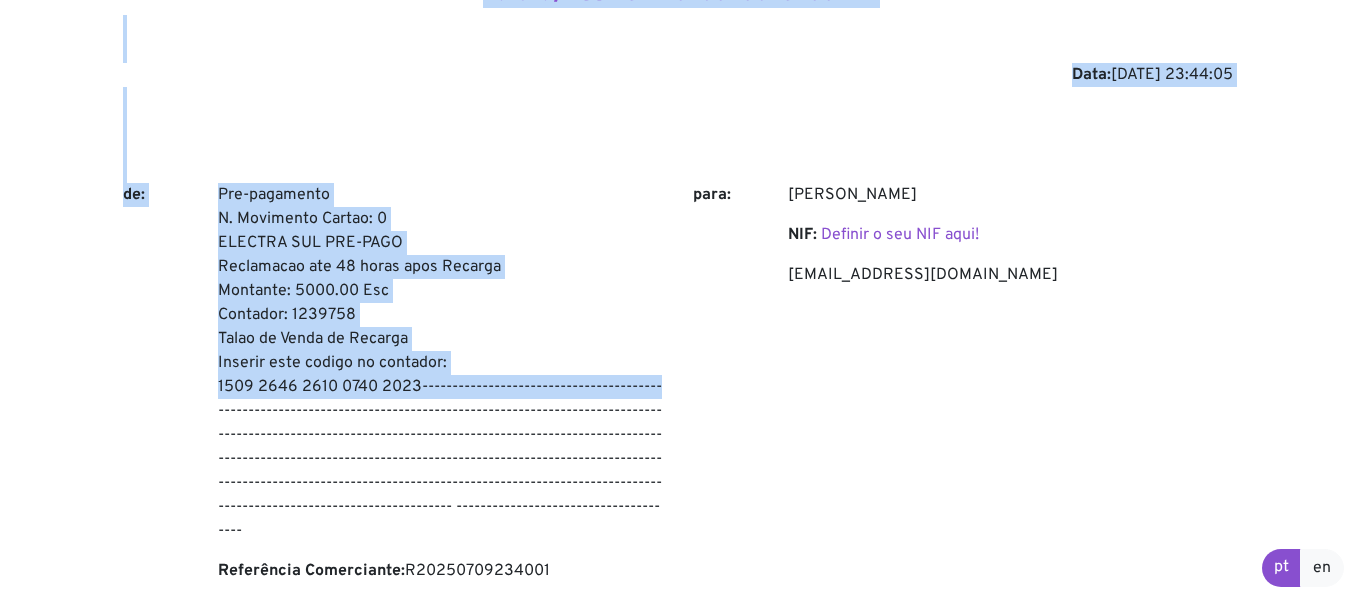 scroll, scrollTop: 0, scrollLeft: 0, axis: both 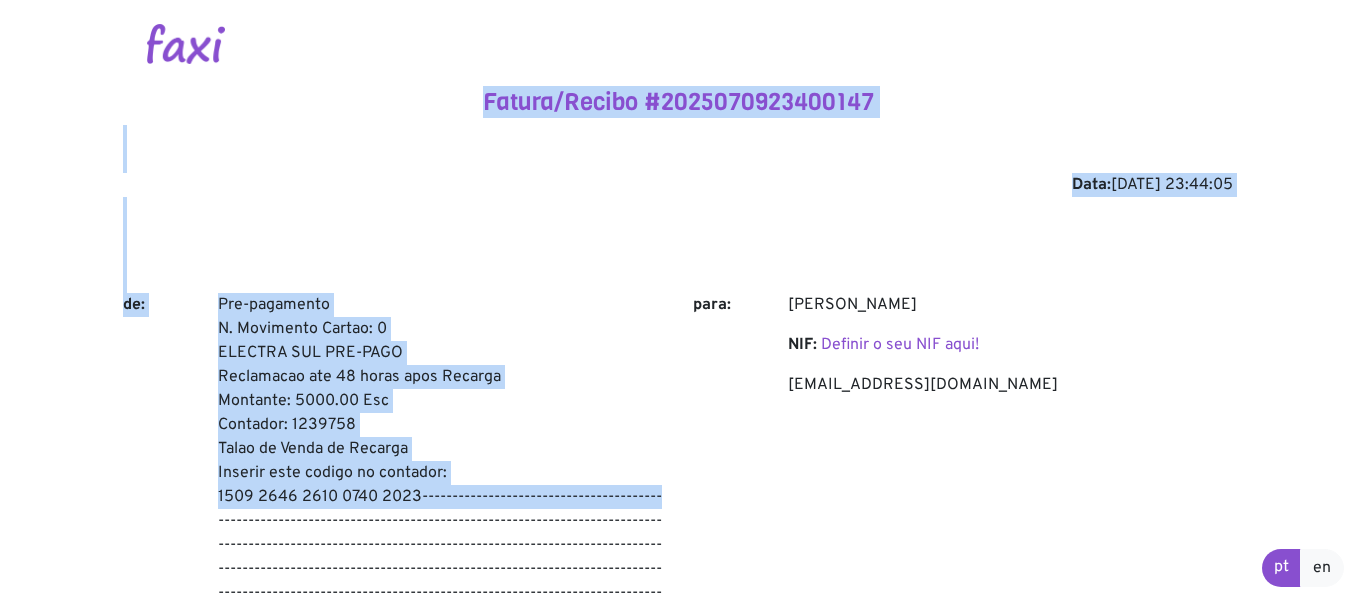 click on "Fatura/Recibo #2025070923400147
Data:   [DATE] 23:44:05
de:
Pre-pagamento        N. Movimento Cartao: 0         ELECTRA SUL PRE-PAGO    Reclamacao ate 48 horas apos Recarga     Montante:  5000.00  Esc  Contador: 1239758                            Talao de Venda de Recarga Inserir este codigo no contador:
Referência Comerciante:
R20250709234001
para:
[PERSON_NAME]
NIF: Definir o seu NIF aqui! Item" at bounding box center (678, 815) 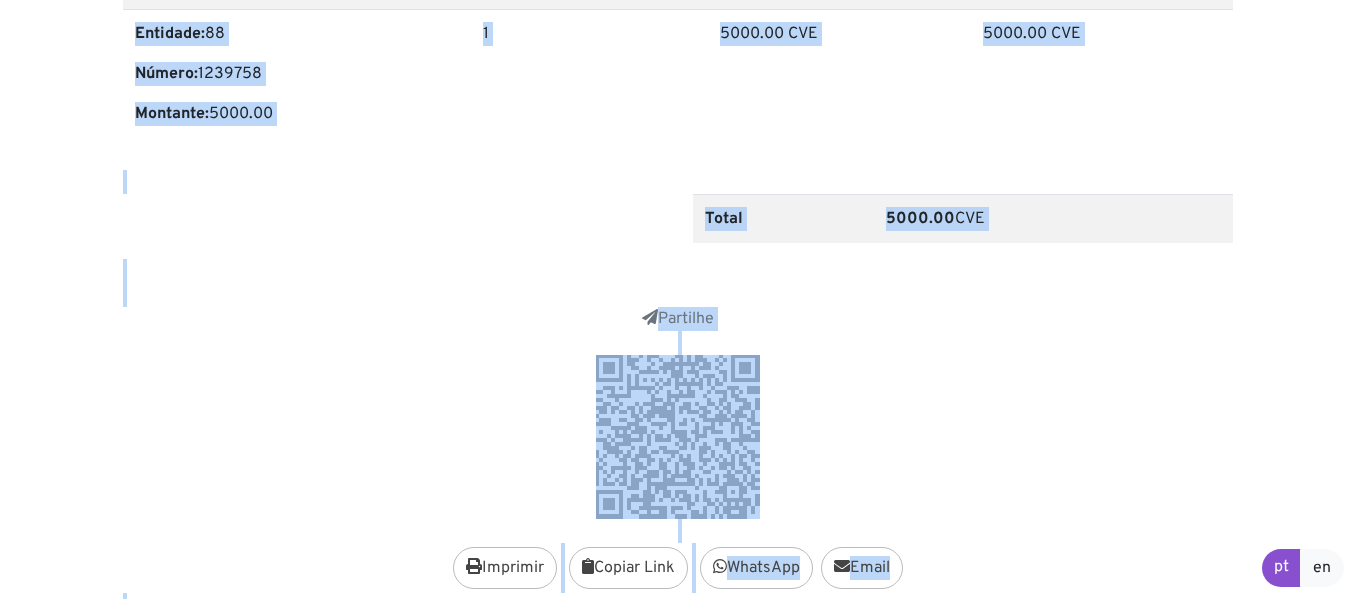scroll, scrollTop: 943, scrollLeft: 0, axis: vertical 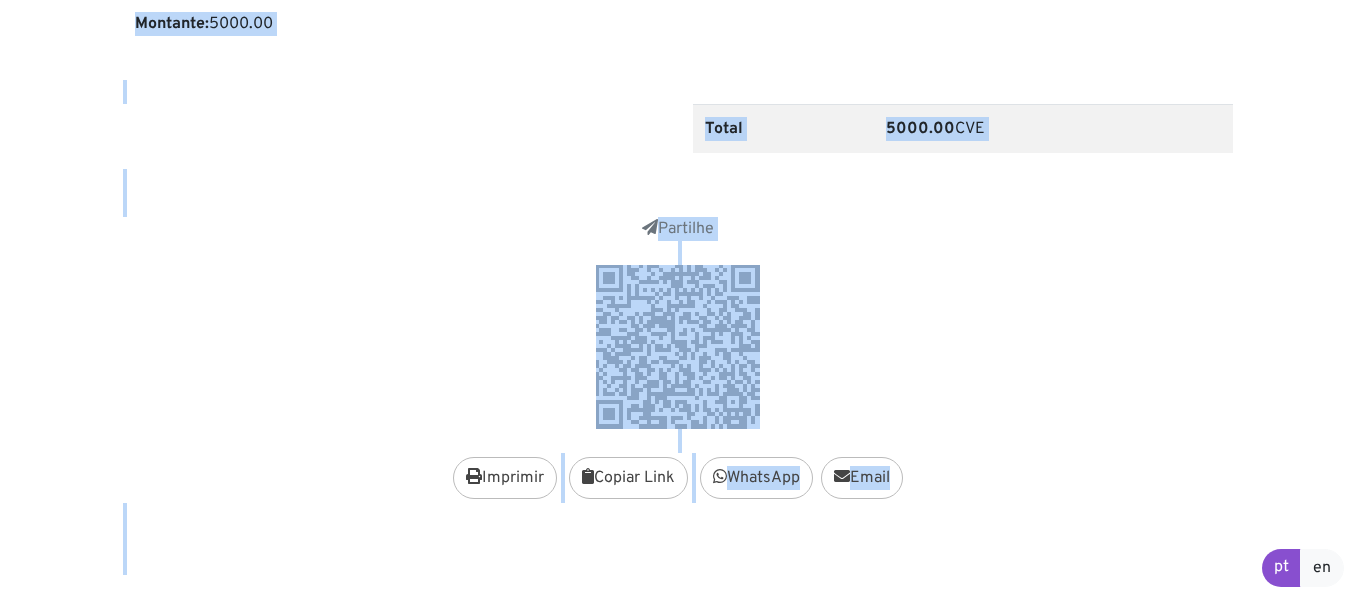 drag, startPoint x: 483, startPoint y: 98, endPoint x: 994, endPoint y: 630, distance: 737.66187 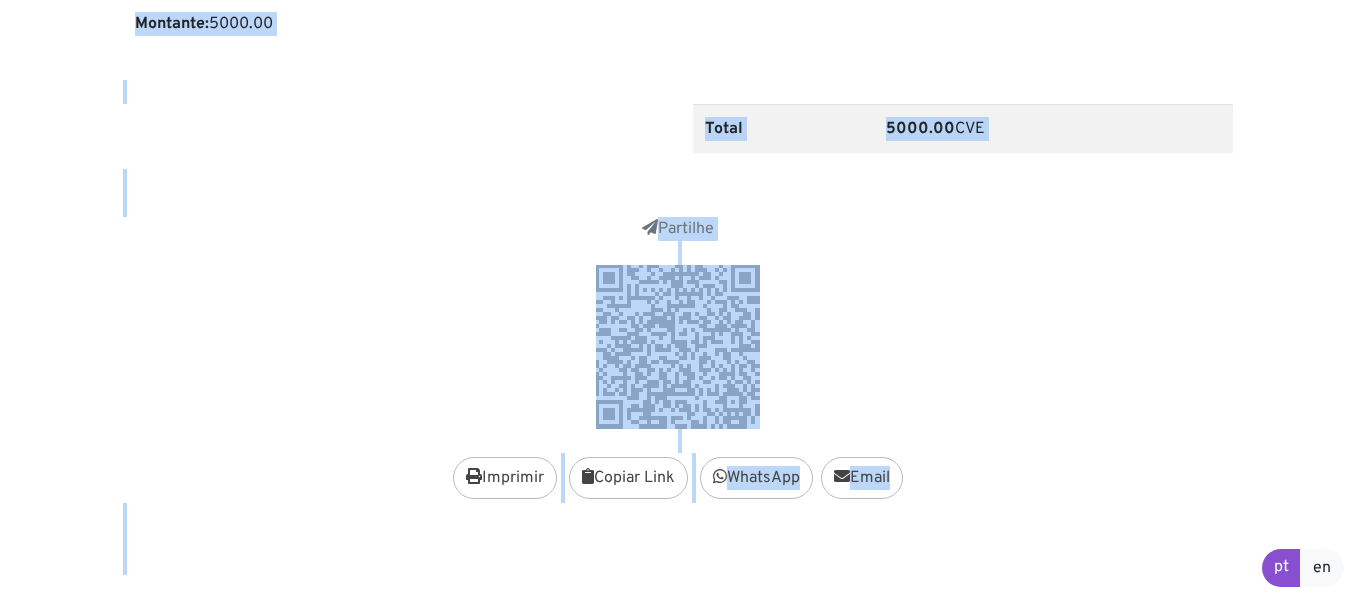 copy on "Loremi/Dolors #7998480567376424
Amet:   7782-70-20 39:21:89
co:
Adi-elitseddo        E. Temporinc Utlabo: 9         ETDOLOR MAG ALI-ENIM    Adminimven qui 99 nostr exer Ullamco     Laborisn:  4869.33  Ali  Exeacomm: 9899298                            Conse du Autei in Reprehe Volupta veli esseci fu nullapar:   1641 6025 9594 6354 3354--------------------------------------------------------------------------------------------------------------------------------------------------------------------------------------------------------------------------------------------------------------------------------------------------------------------------------------------------------------------------------------- --------------------------------------
Excepteurs Occaecatcup:
N49988405854147
proi:
Suntcul Quioffi
DES:
..." 